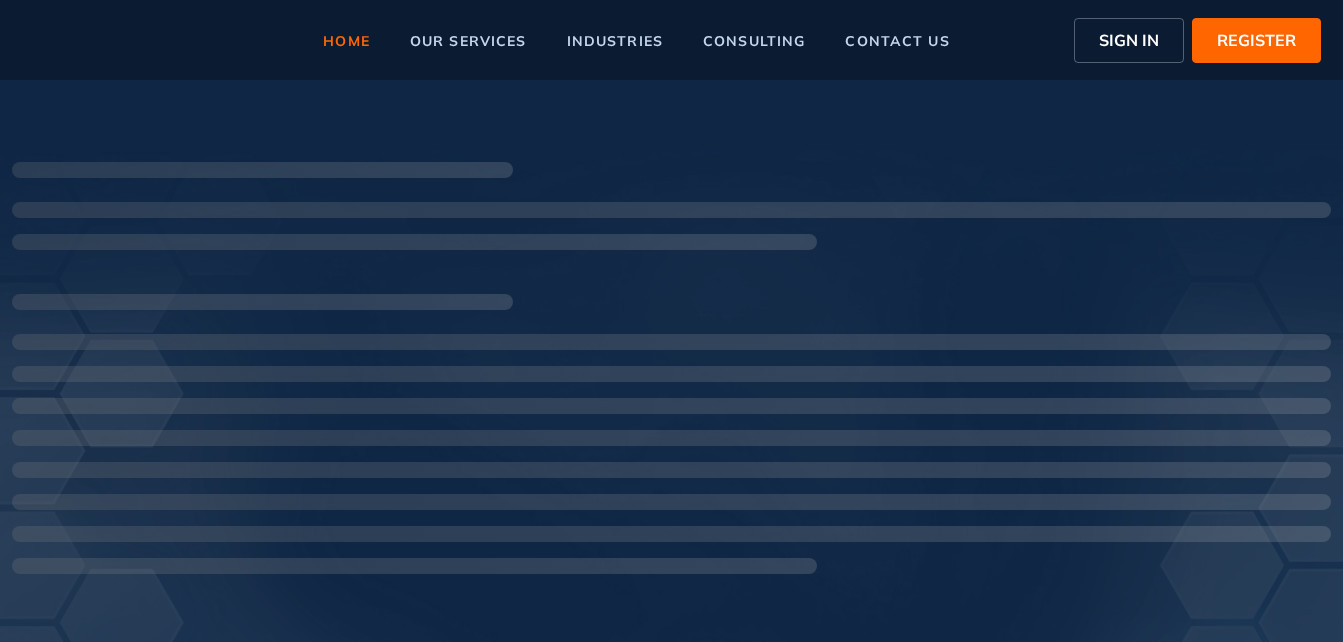 scroll, scrollTop: 0, scrollLeft: 0, axis: both 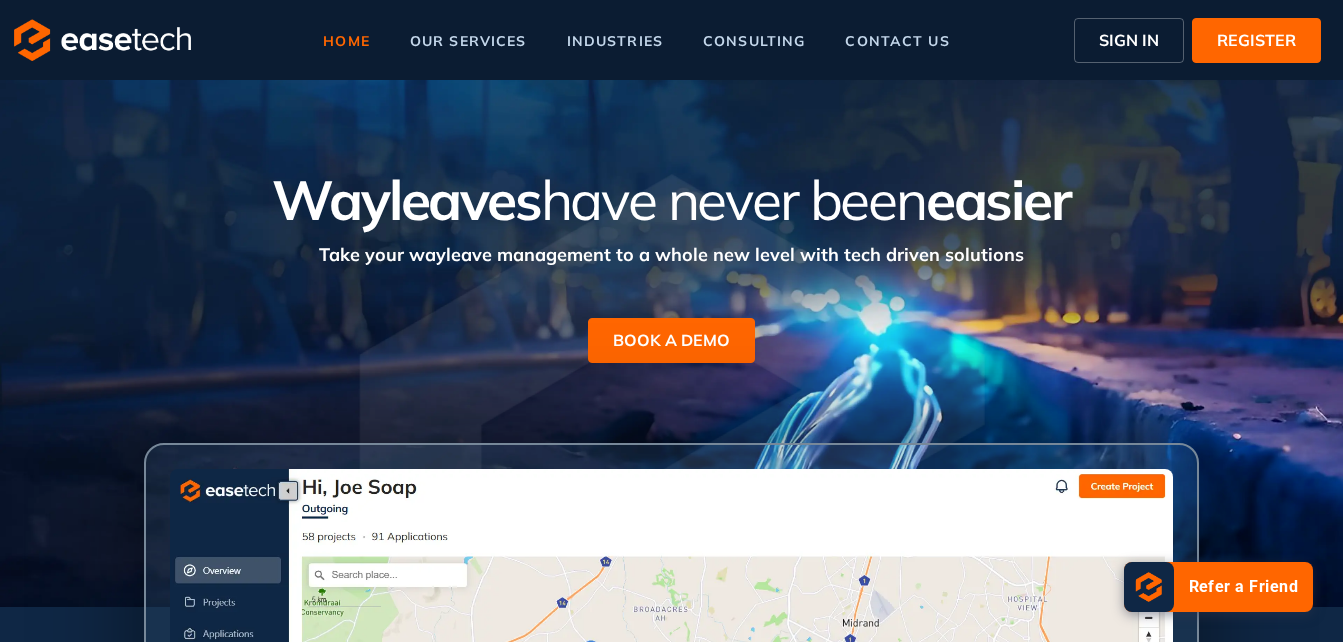 click on "SIGN IN" at bounding box center (1129, 40) 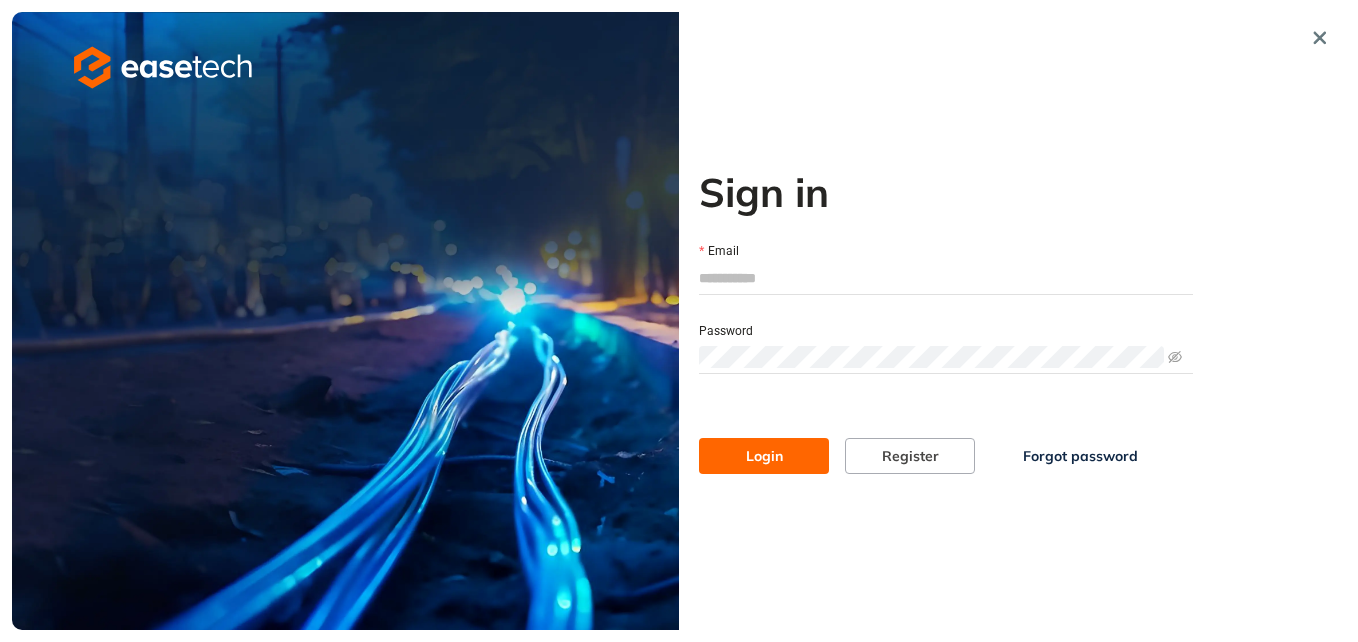 type on "**********" 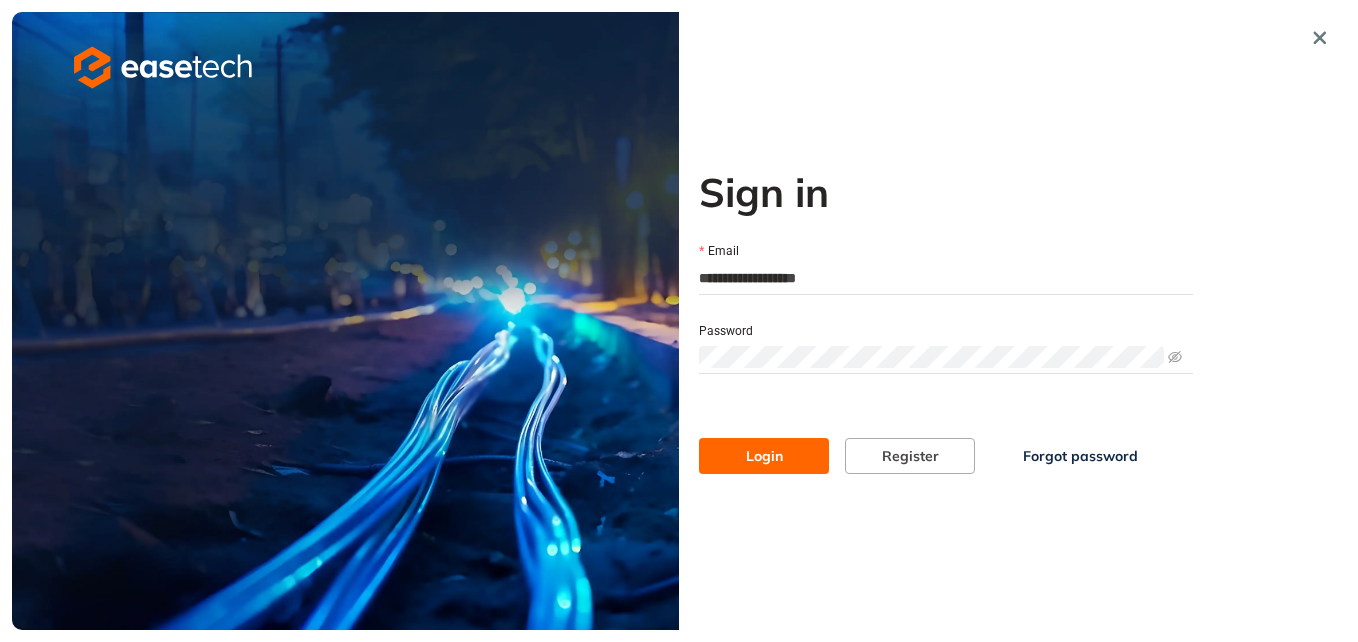click on "Login" at bounding box center [764, 456] 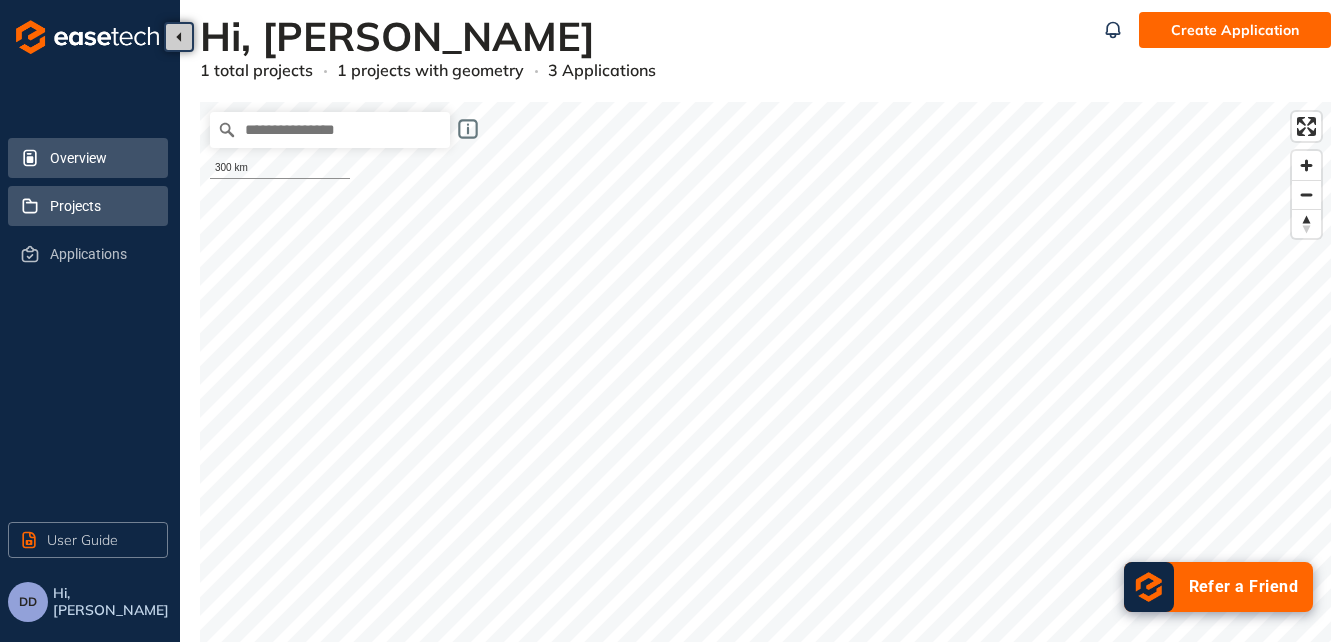 click on "Projects" at bounding box center (101, 206) 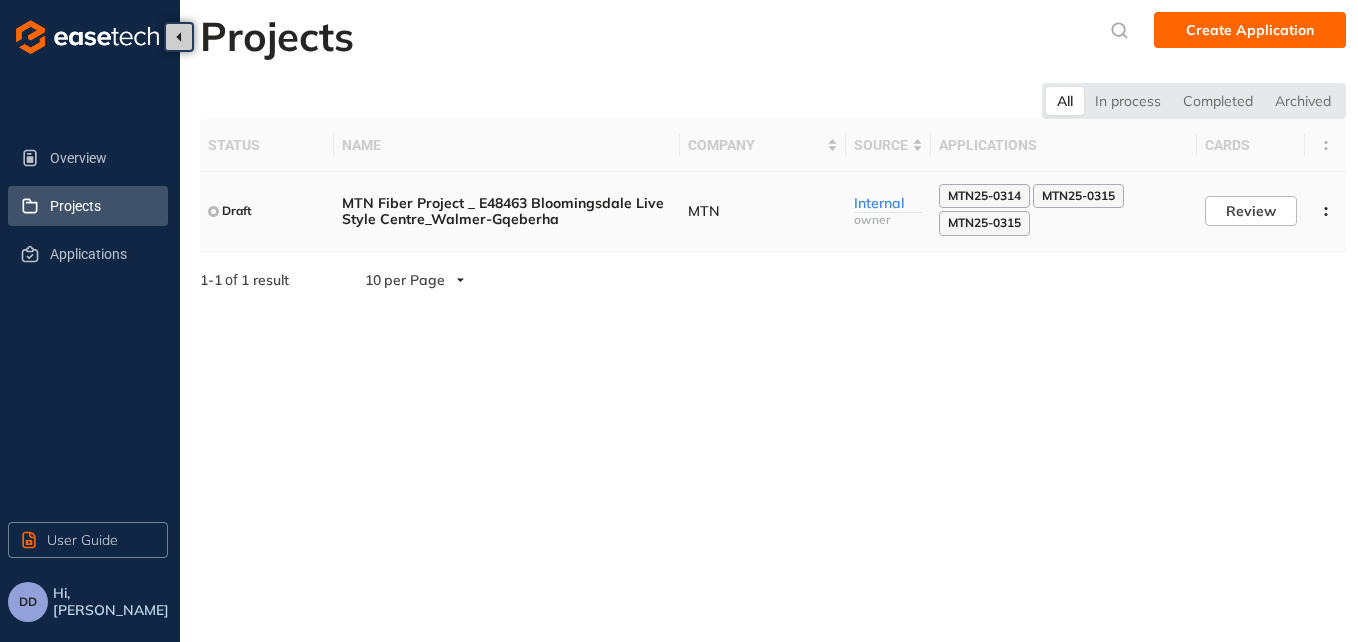 click on "Draft" at bounding box center (237, 211) 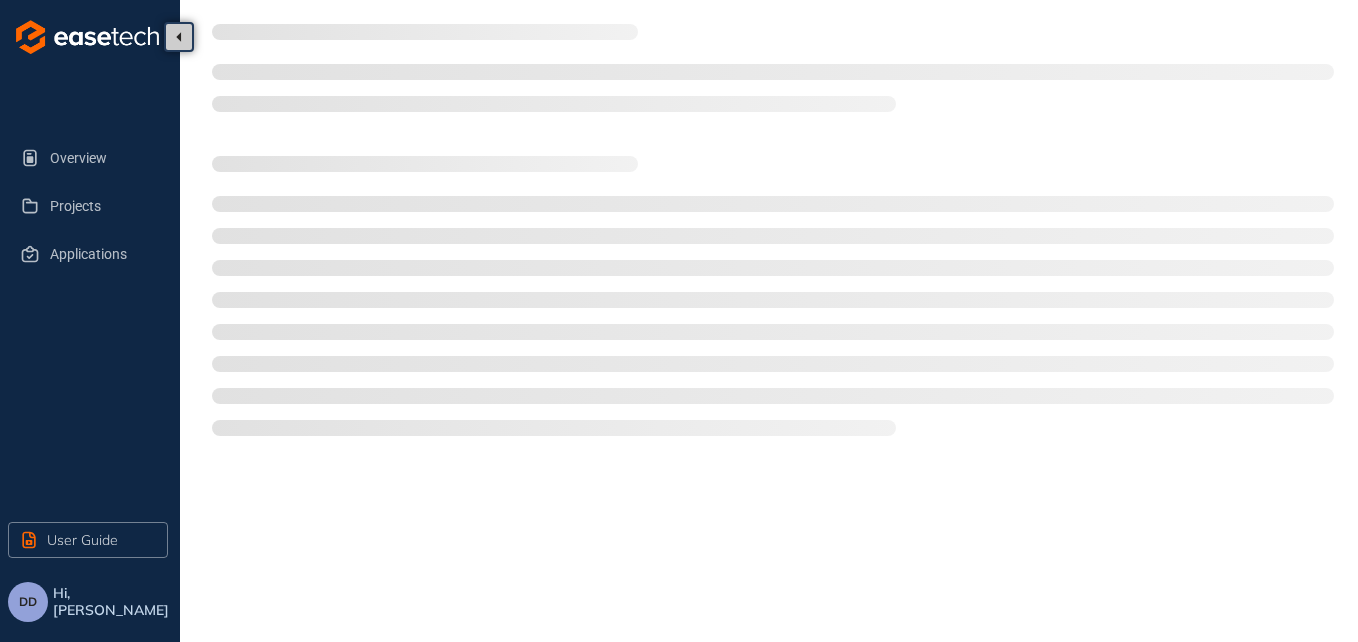 type on "**********" 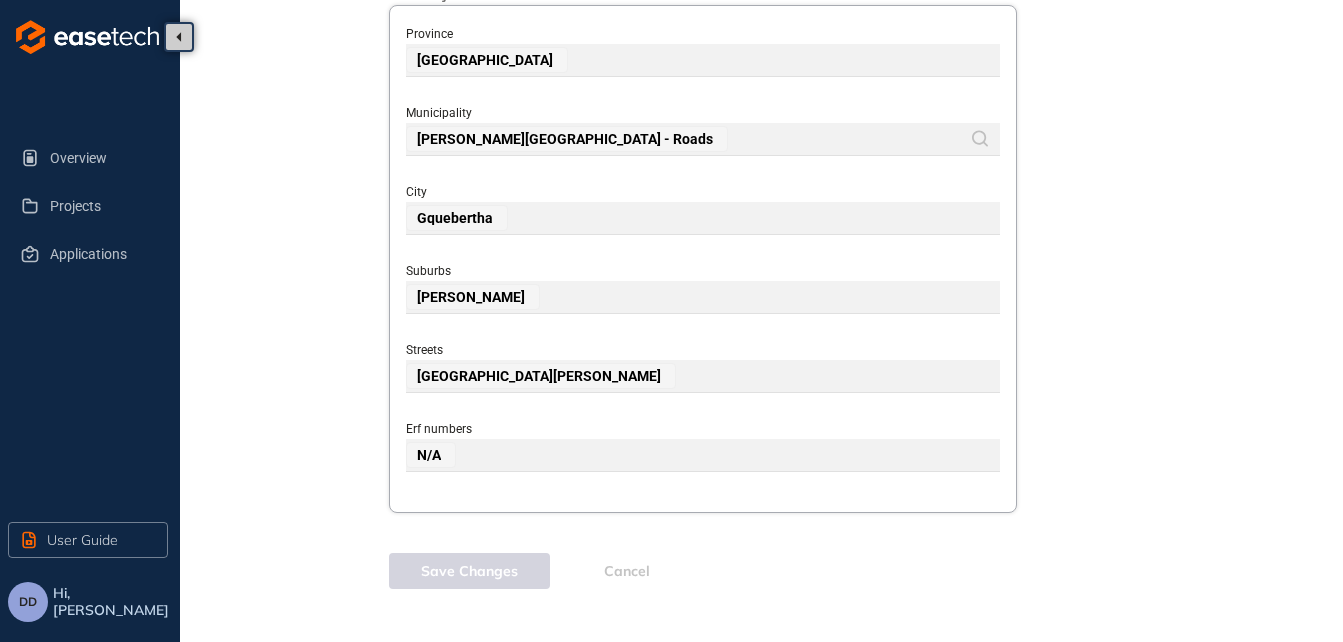 scroll, scrollTop: 1011, scrollLeft: 0, axis: vertical 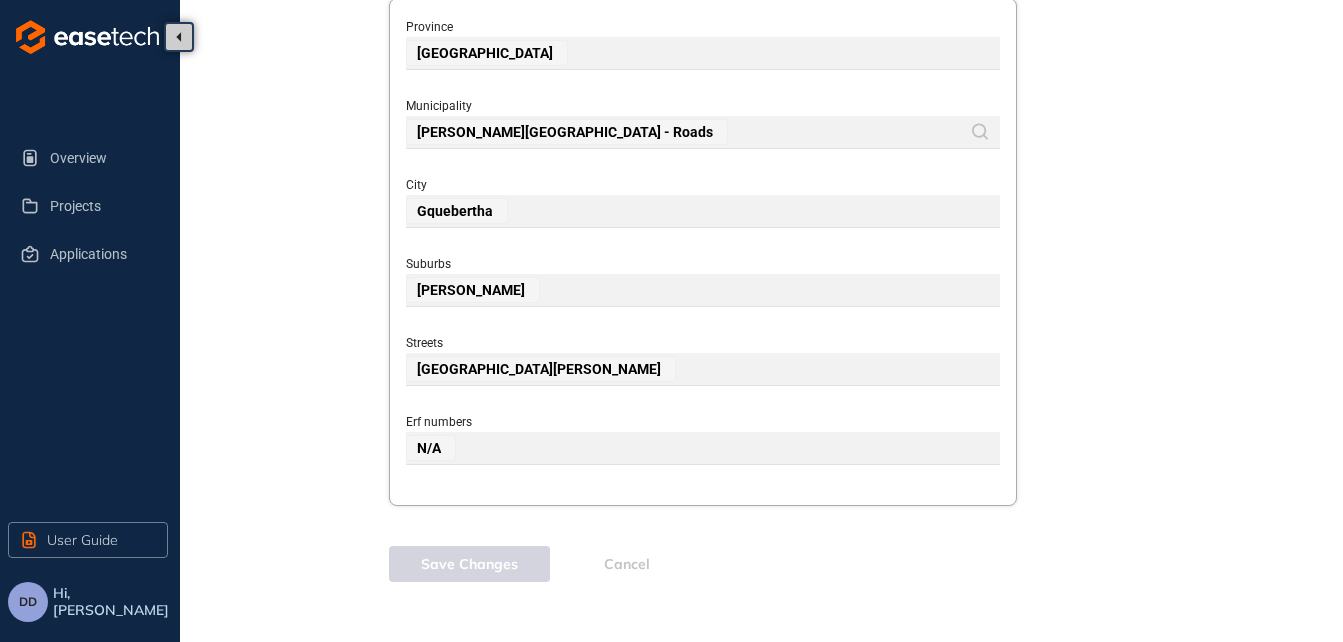 click on "Save Changes Cancel" at bounding box center (703, 564) 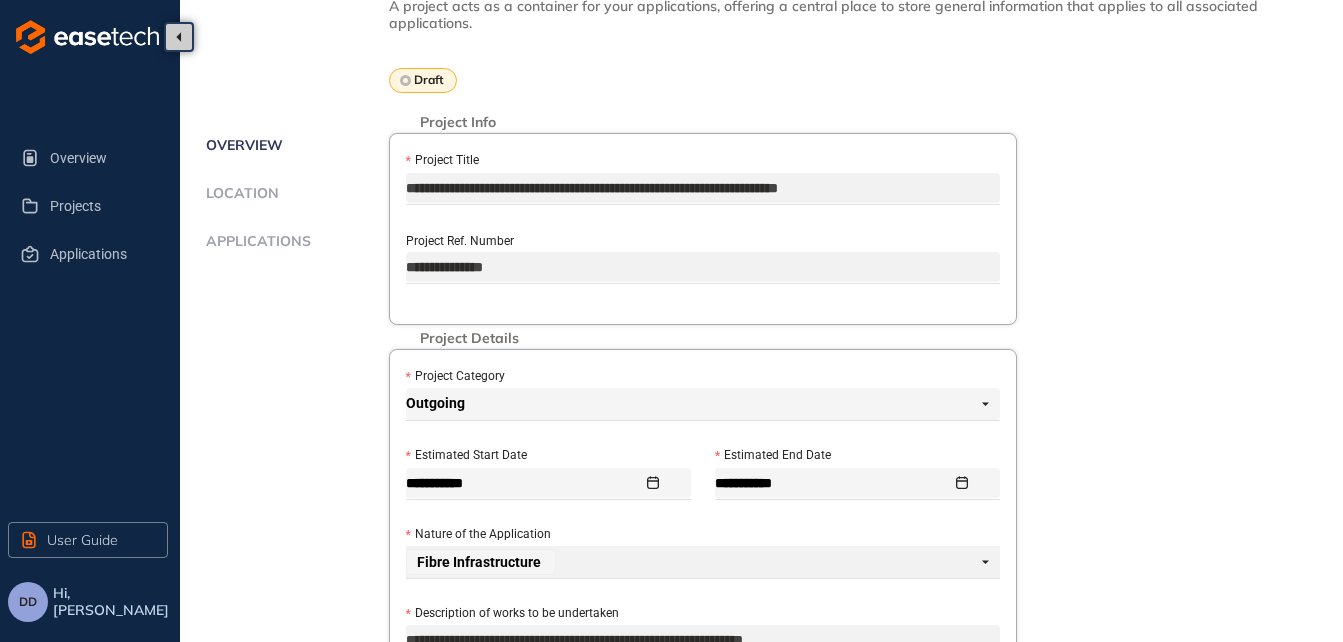 scroll, scrollTop: 0, scrollLeft: 0, axis: both 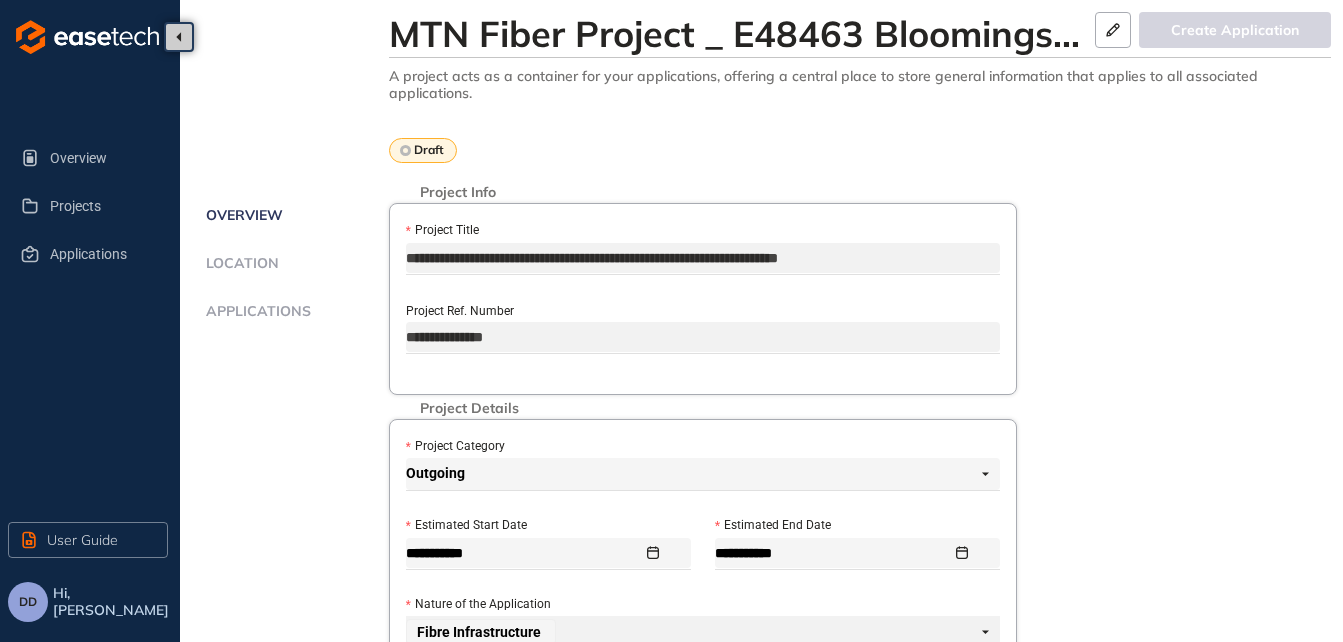 click on "Draft" at bounding box center [429, 150] 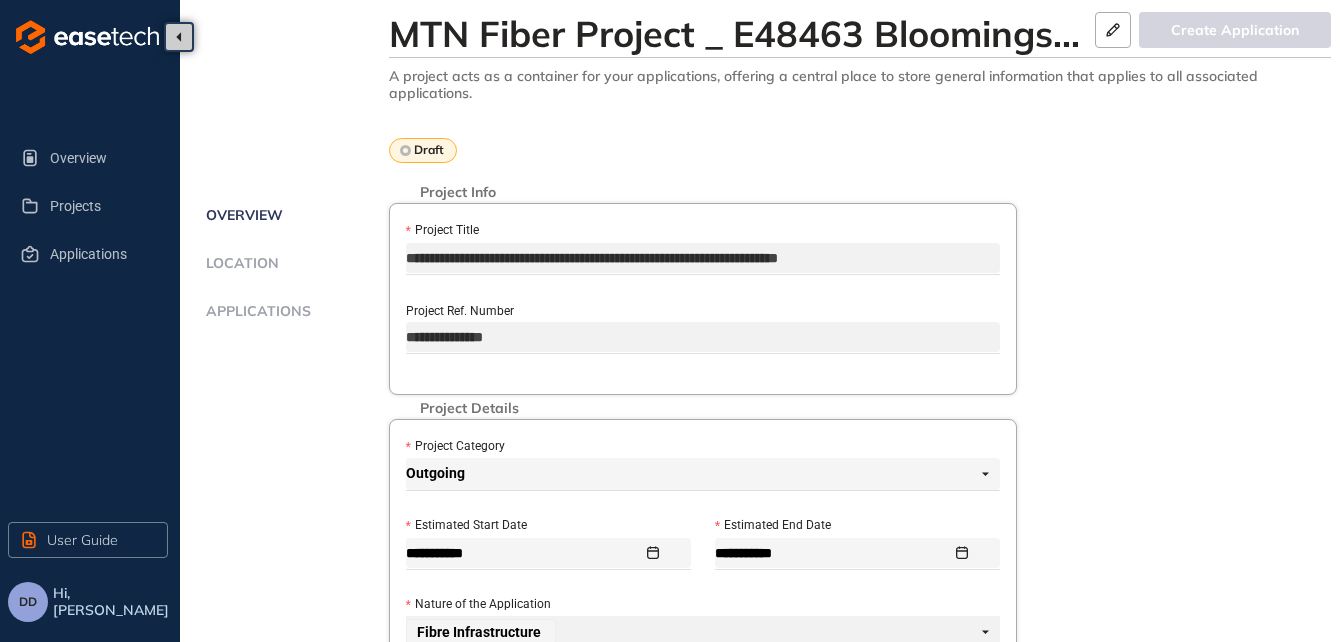 click on "Applications" at bounding box center (255, 311) 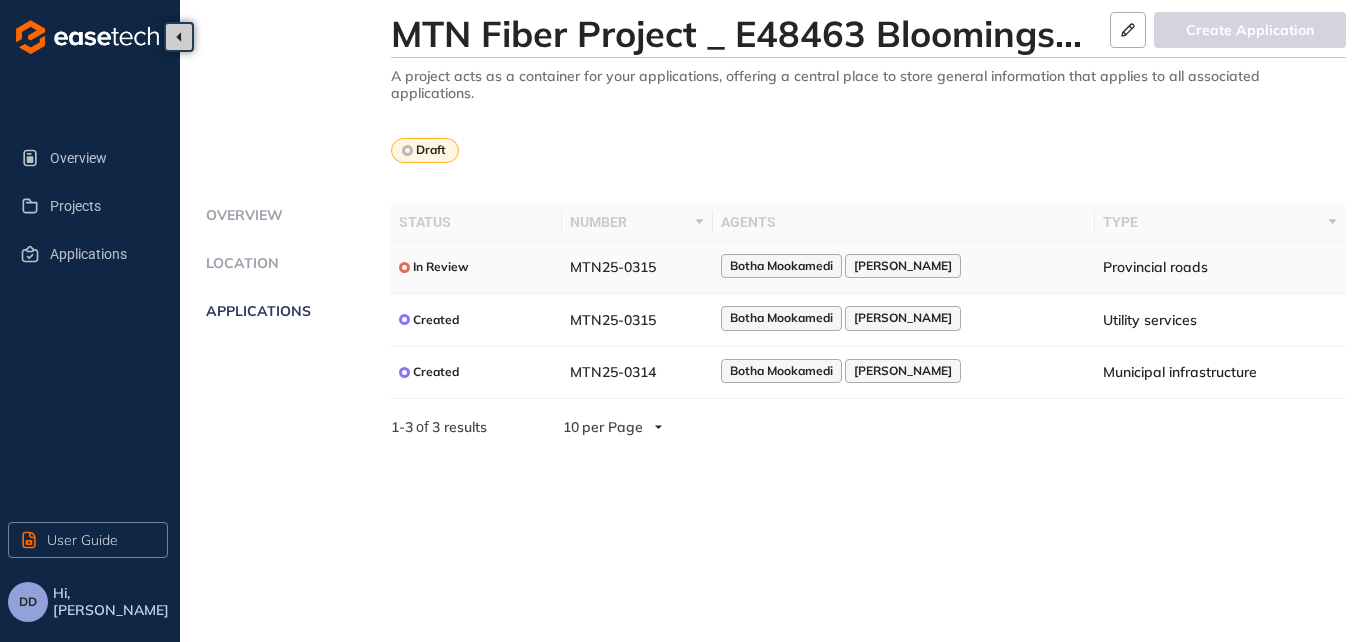 click at bounding box center (404, 267) 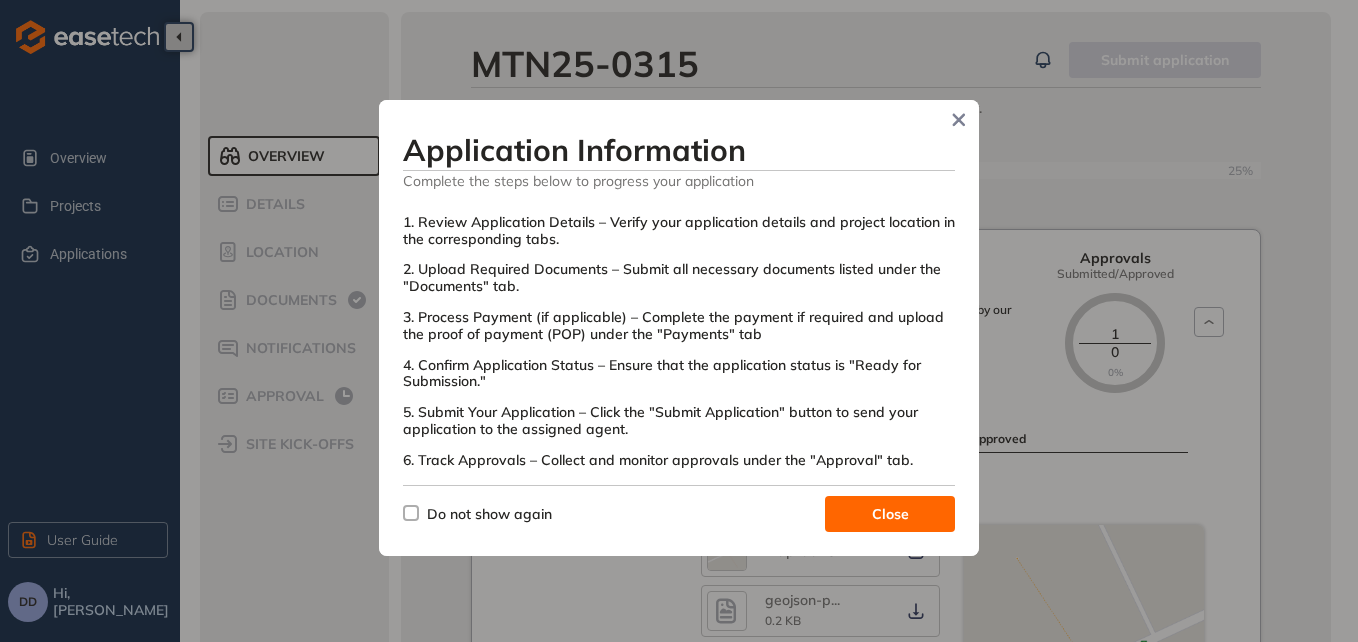 click on "Close" at bounding box center (890, 514) 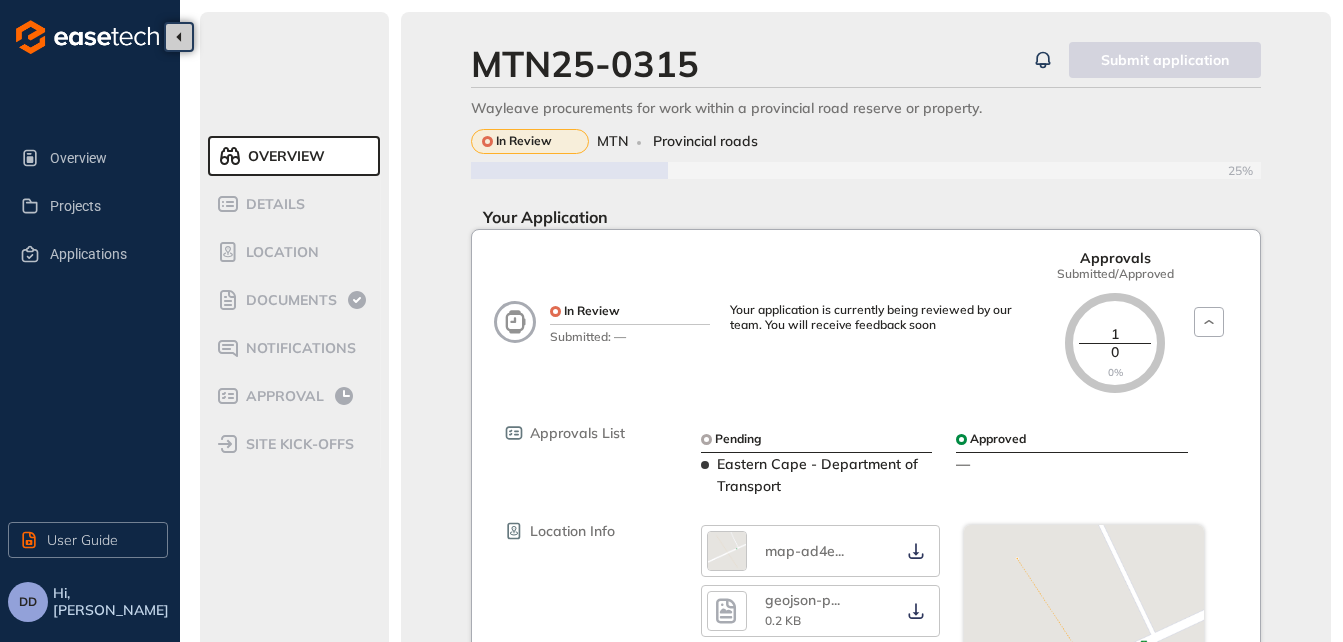 click on "In Review" at bounding box center [630, 311] 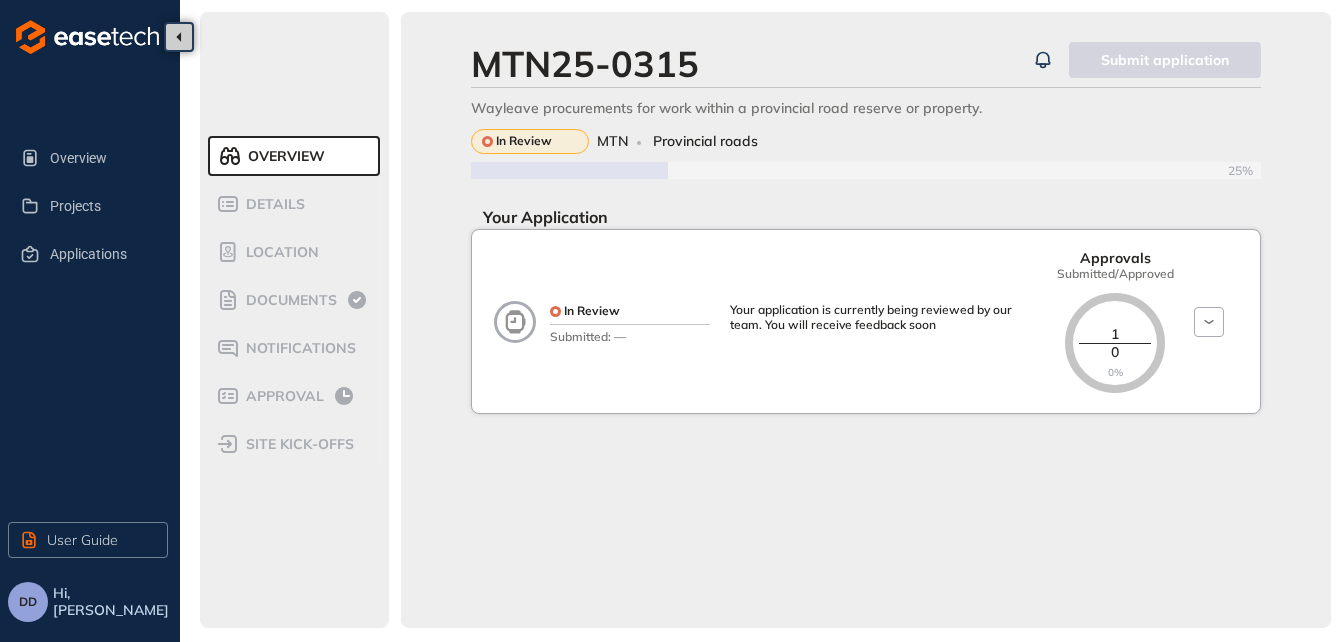 click on "Submitted: —" at bounding box center (630, 334) 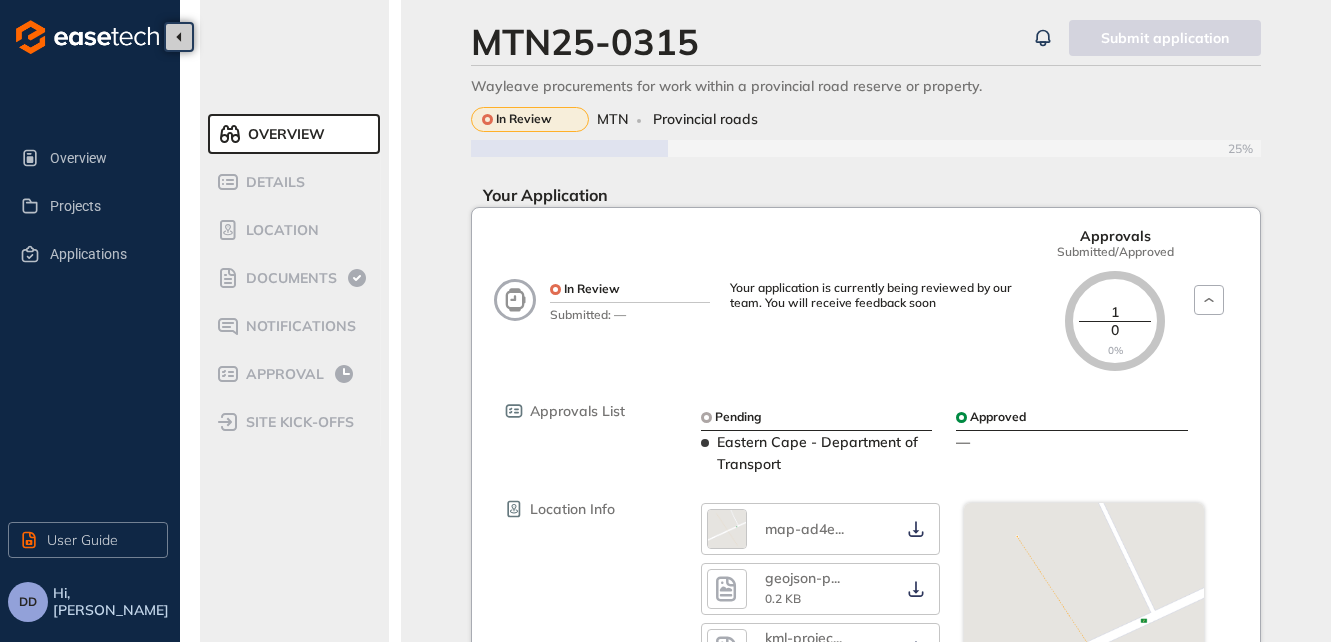 scroll, scrollTop: 0, scrollLeft: 0, axis: both 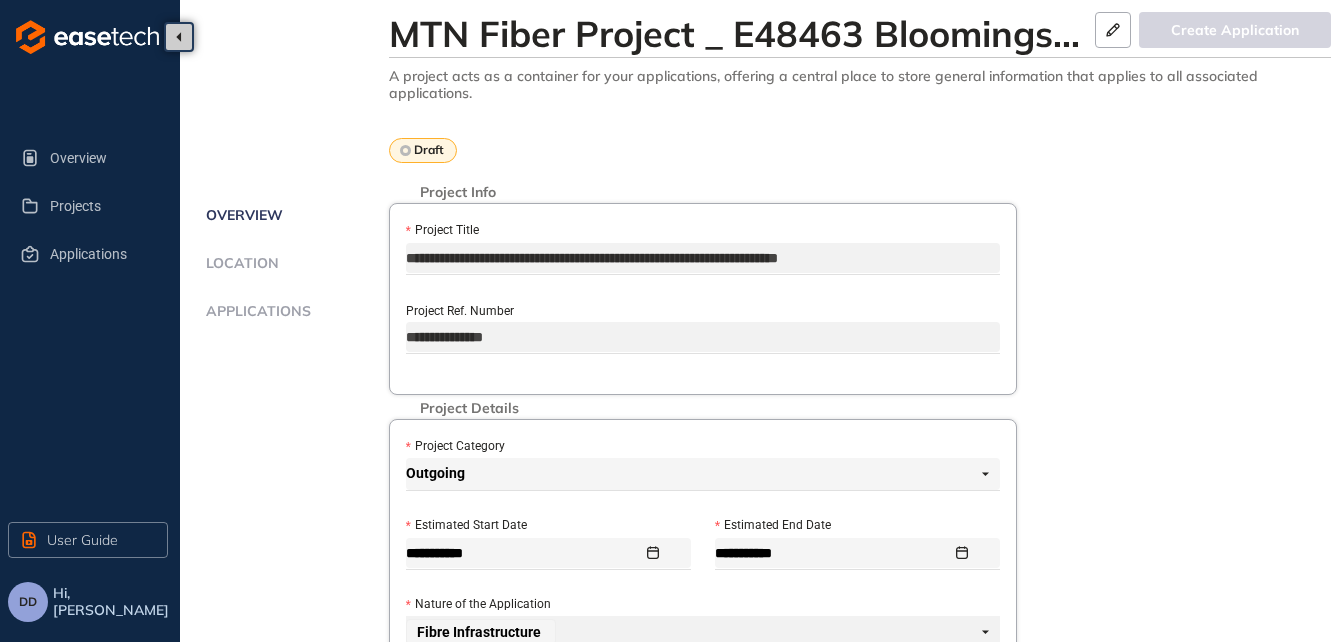 click on "Location" at bounding box center [239, 263] 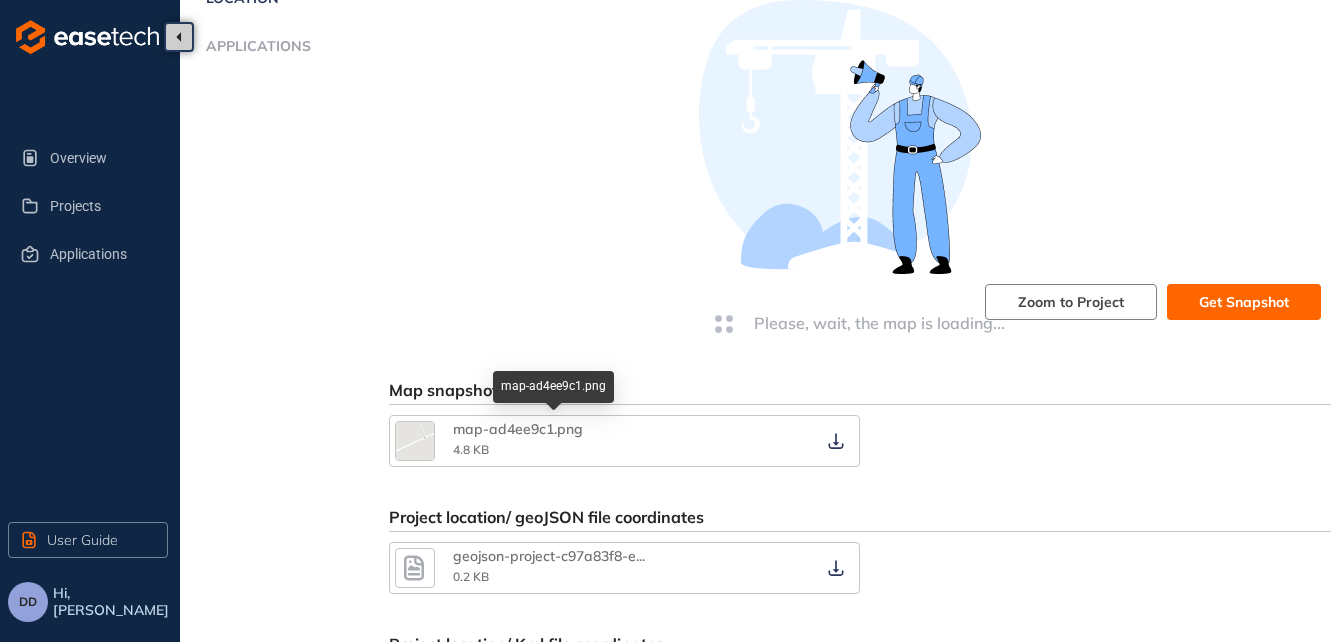 scroll, scrollTop: 224, scrollLeft: 0, axis: vertical 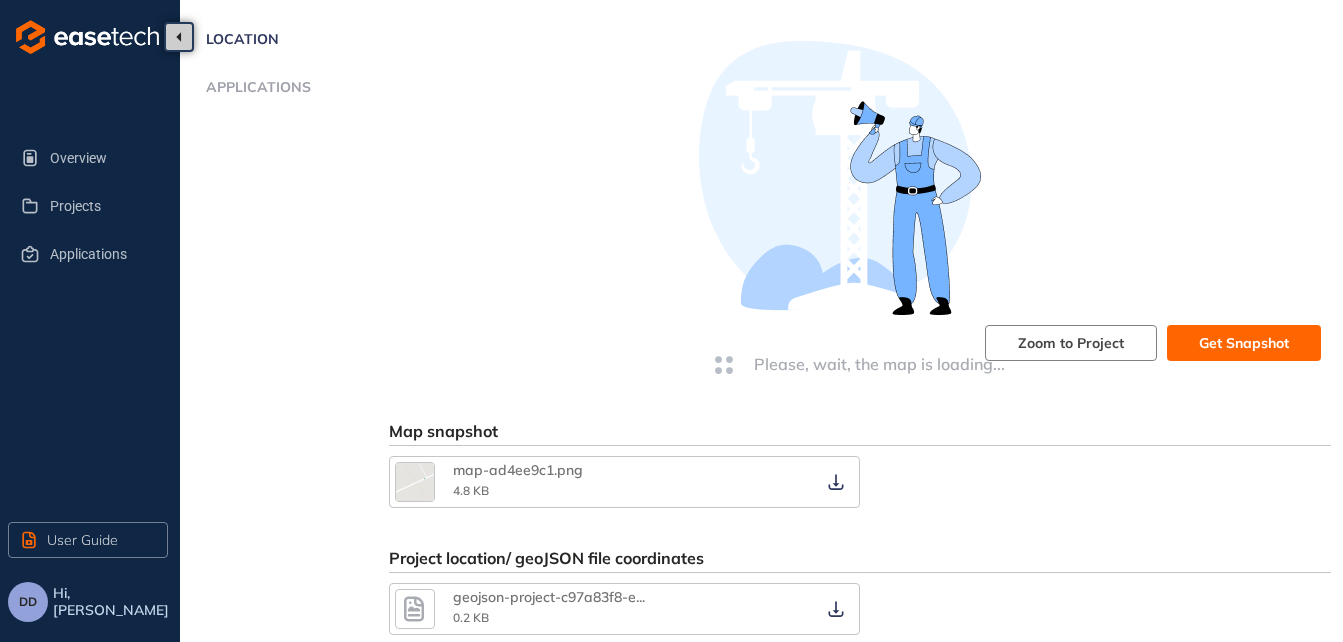 click on "Get Snapshot" at bounding box center (1244, 343) 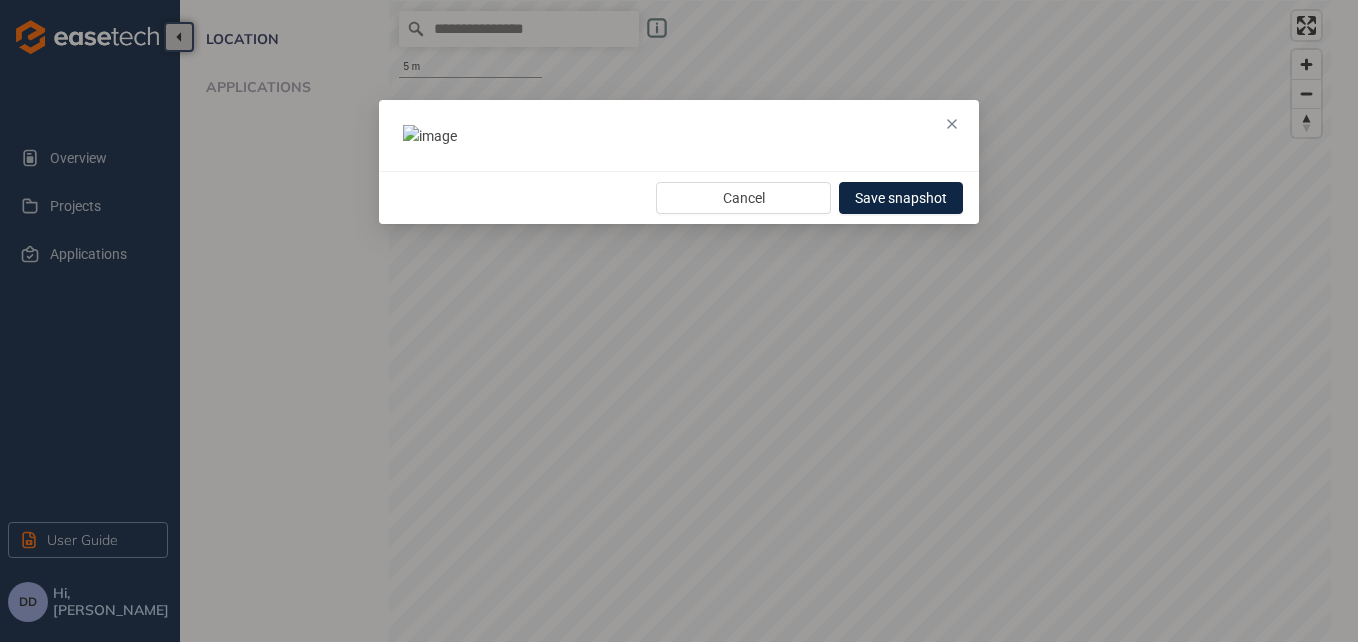 click at bounding box center [952, 127] 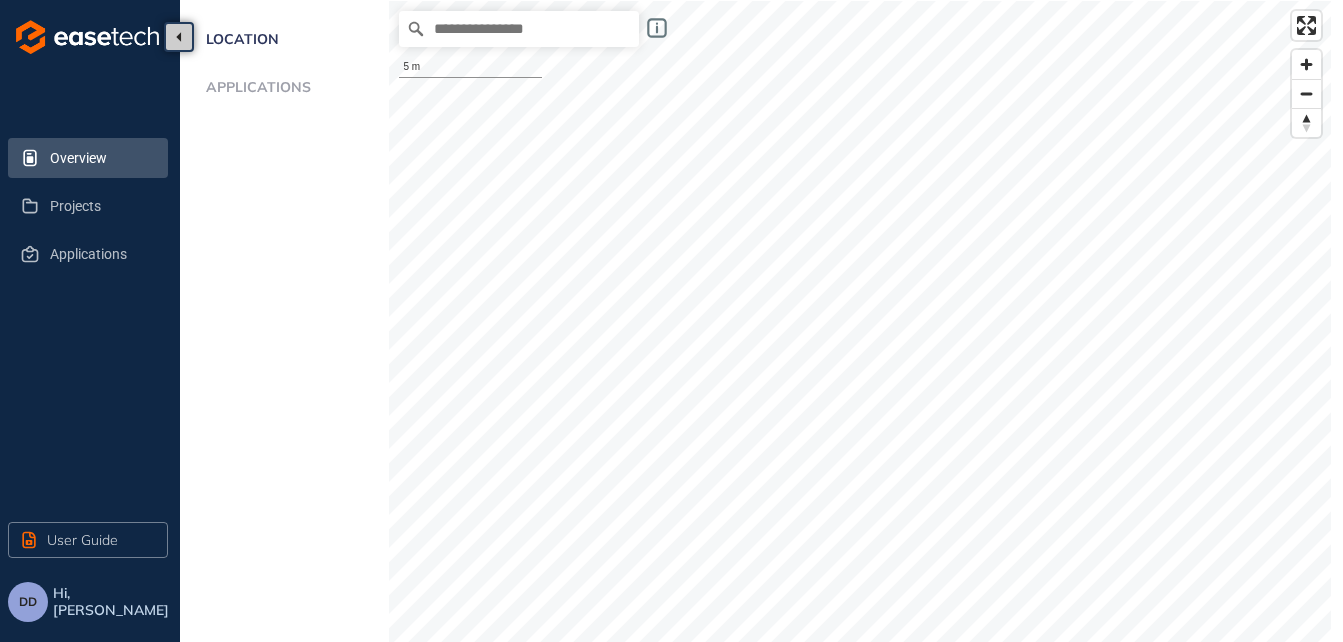 click on "Overview" at bounding box center (101, 158) 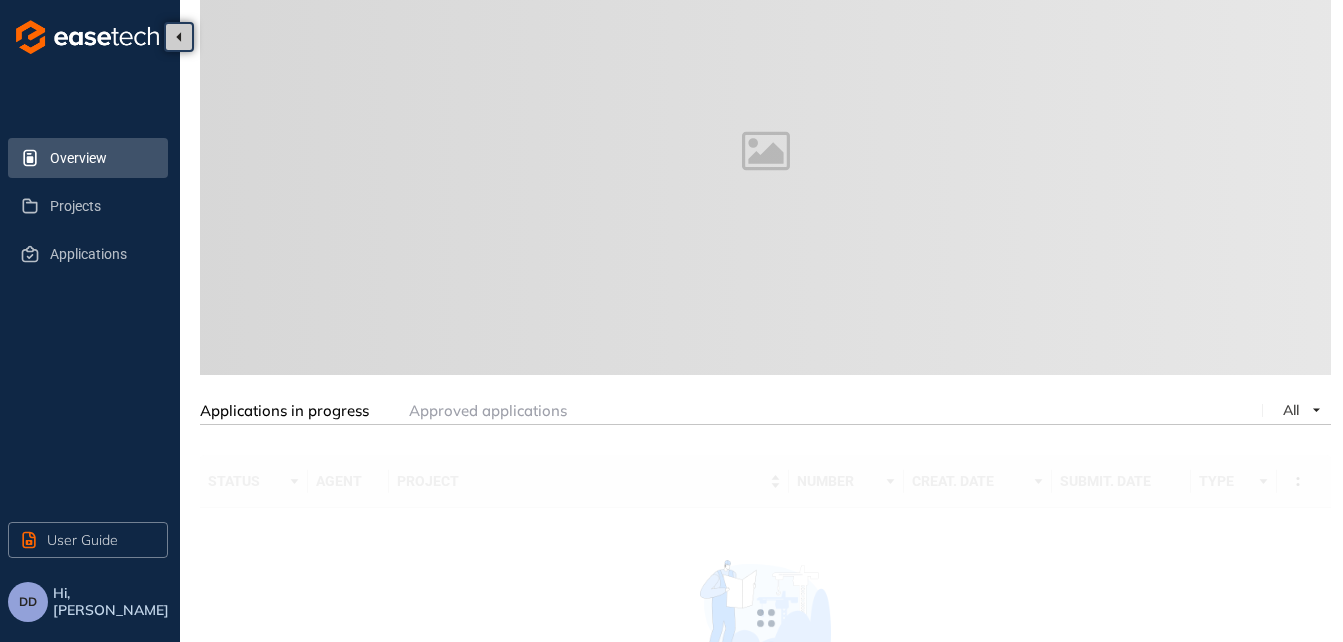 scroll, scrollTop: 0, scrollLeft: 0, axis: both 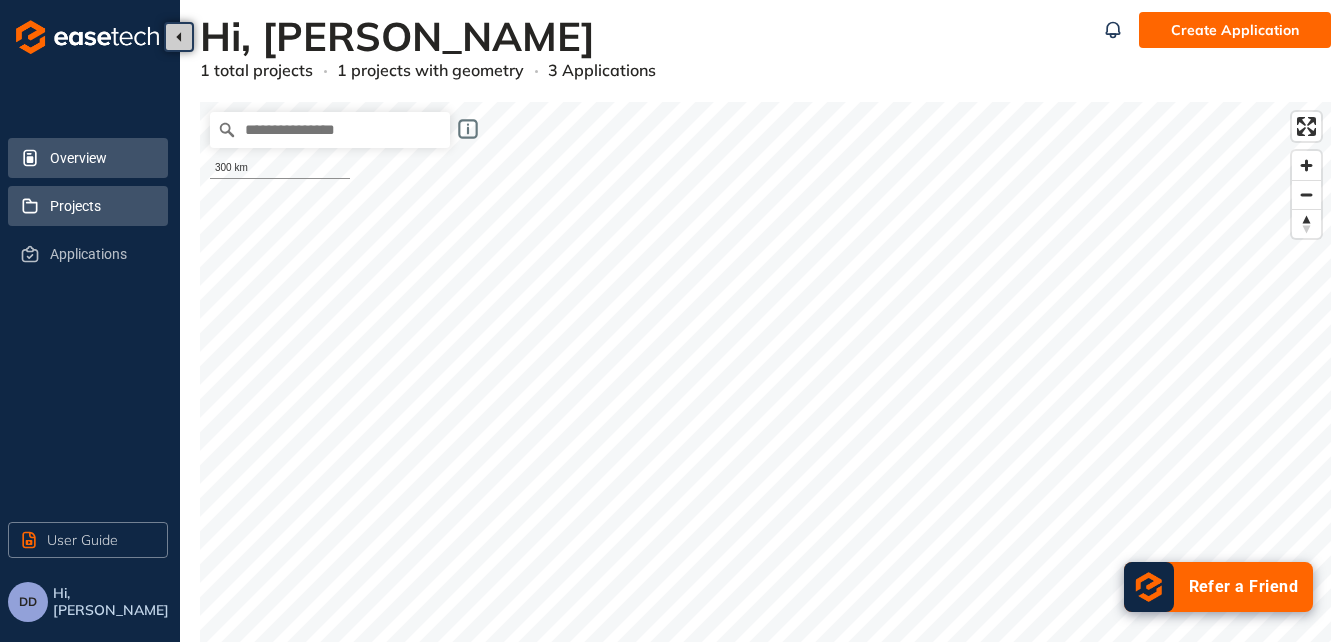 click on "Projects" at bounding box center (101, 206) 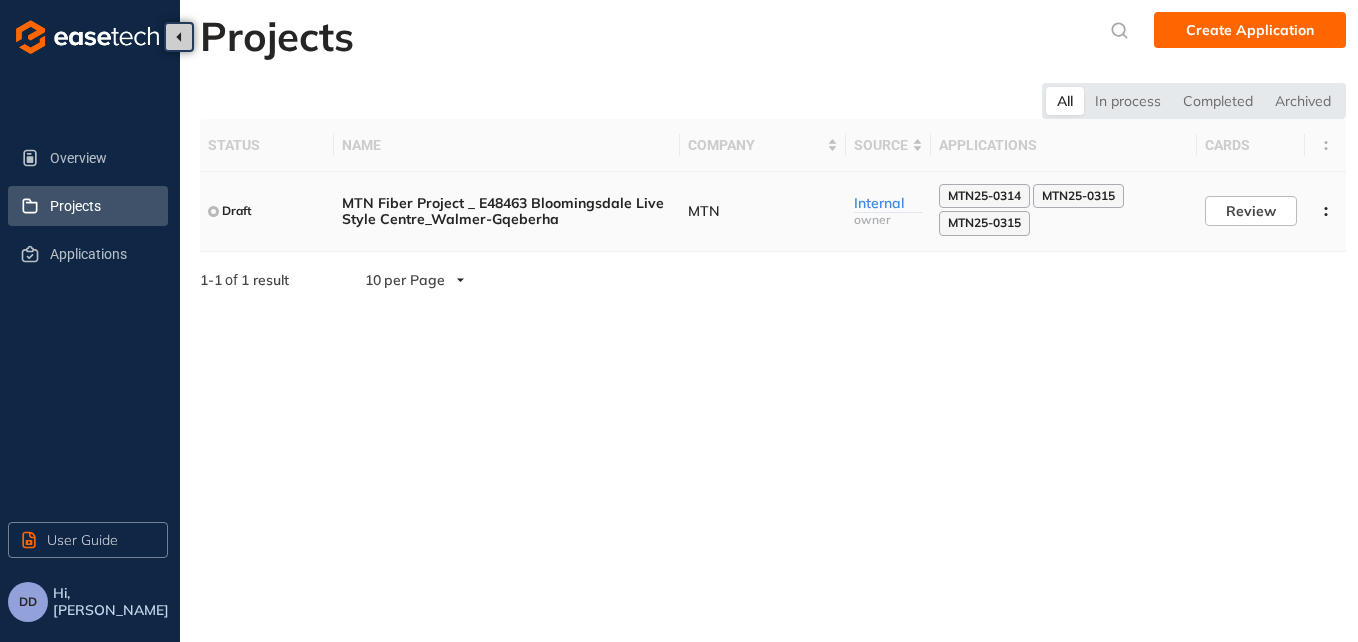 click on "Draft" at bounding box center [267, 212] 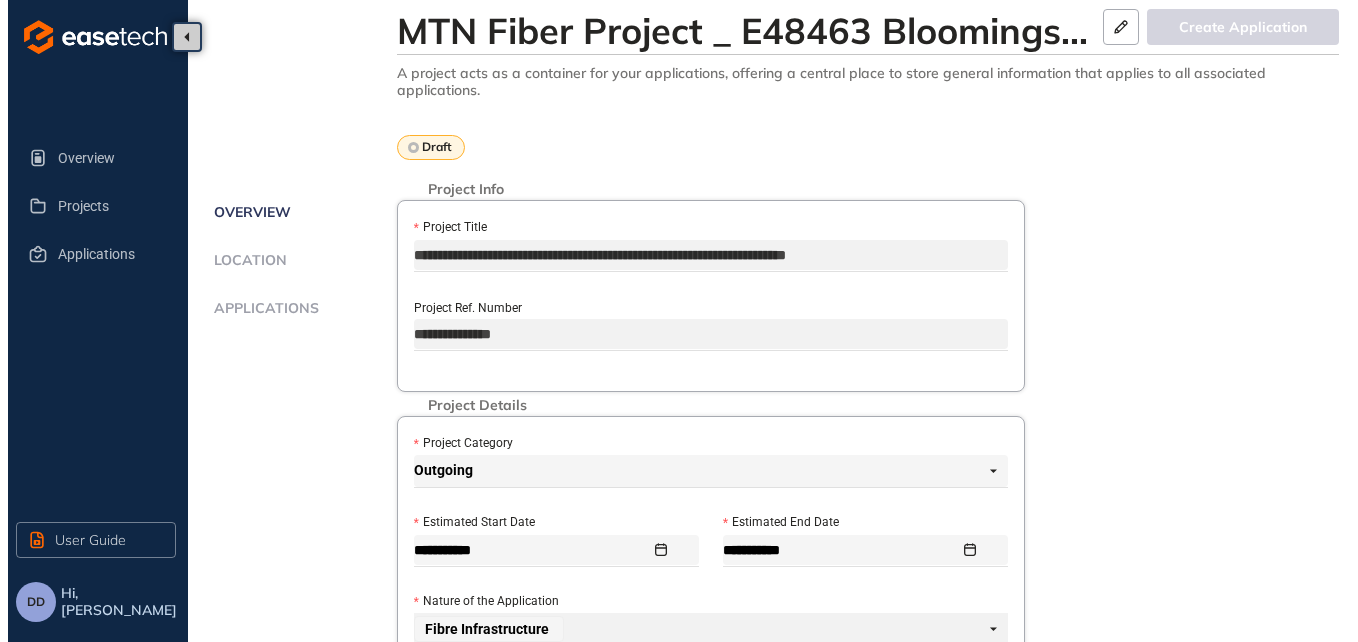 scroll, scrollTop: 0, scrollLeft: 0, axis: both 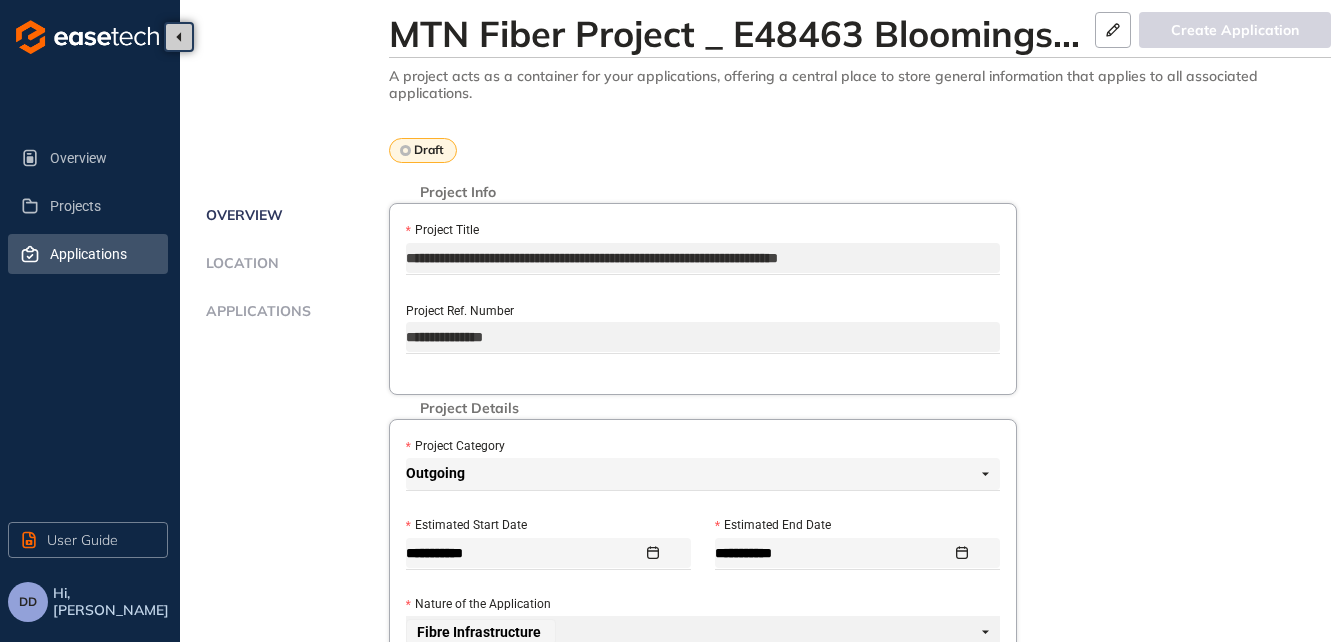 click on "Applications" at bounding box center [101, 254] 